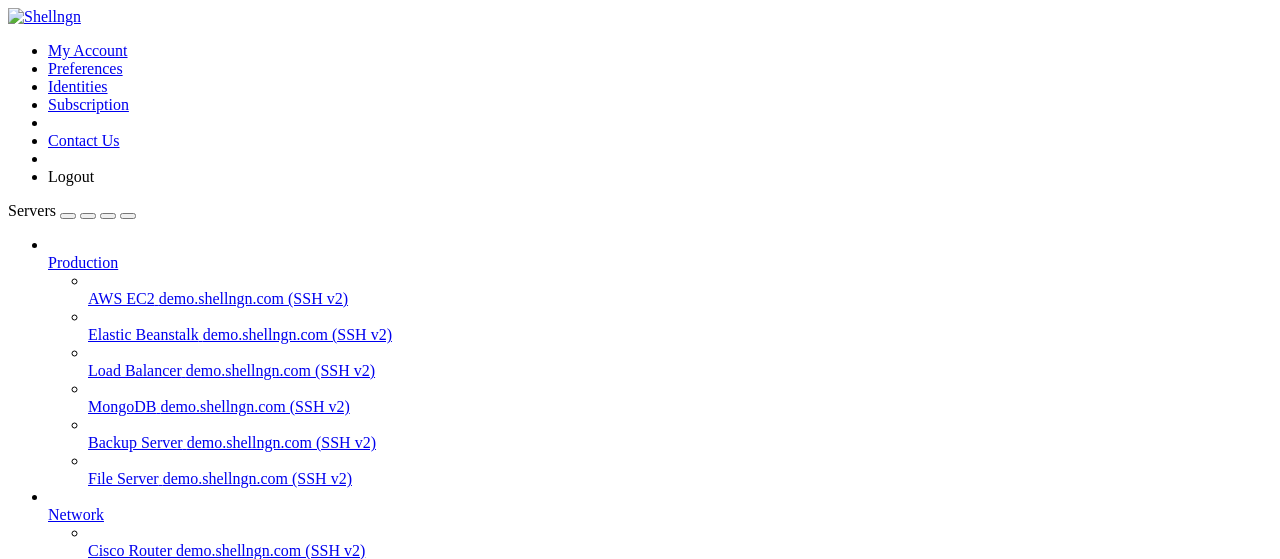 scroll, scrollTop: 0, scrollLeft: 0, axis: both 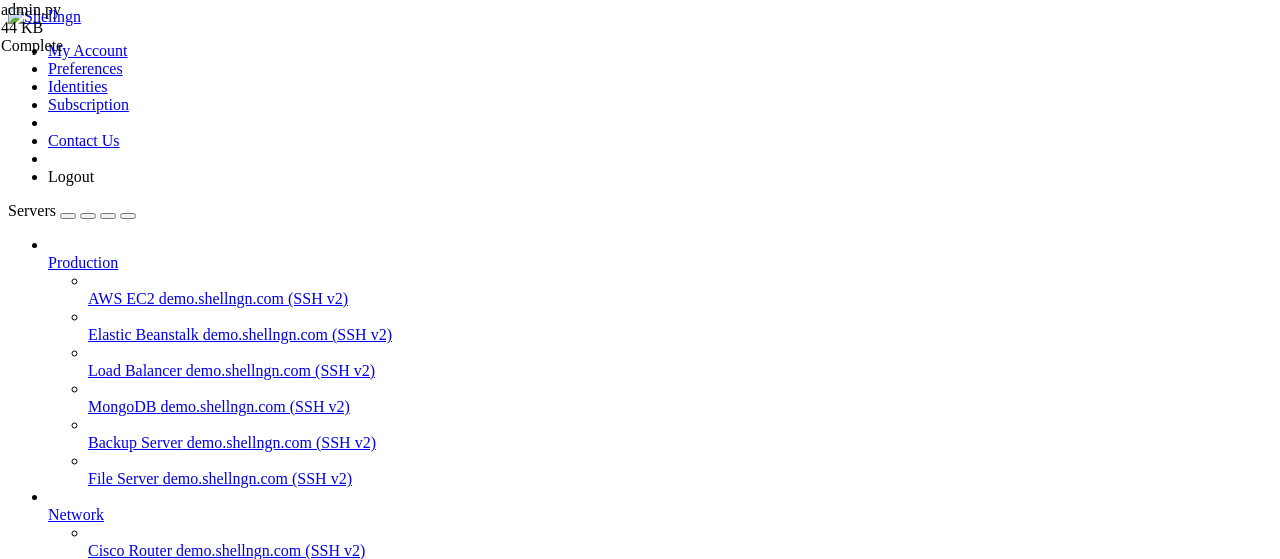 click at bounding box center (108, 1747) 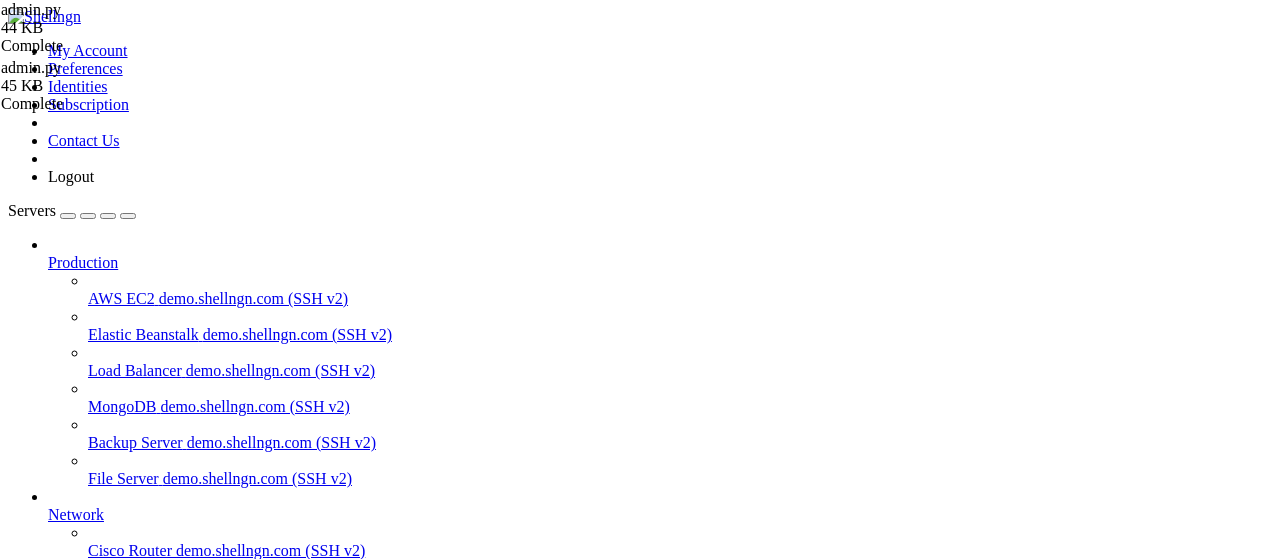 drag, startPoint x: 311, startPoint y: 30, endPoint x: 250, endPoint y: 48, distance: 63.600315 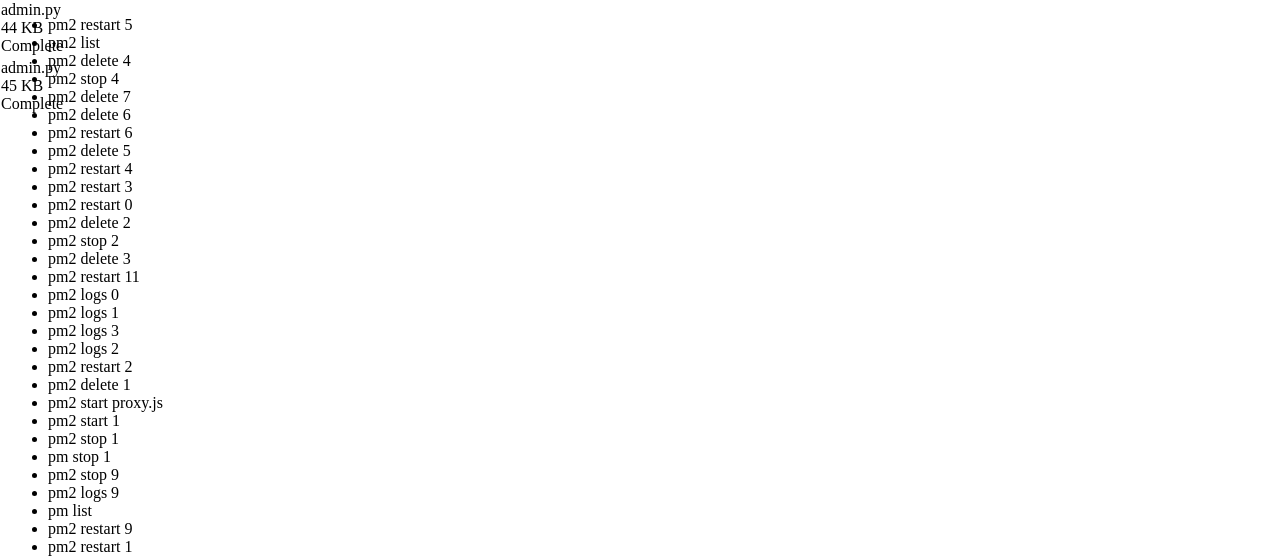 scroll, scrollTop: 100, scrollLeft: 0, axis: vertical 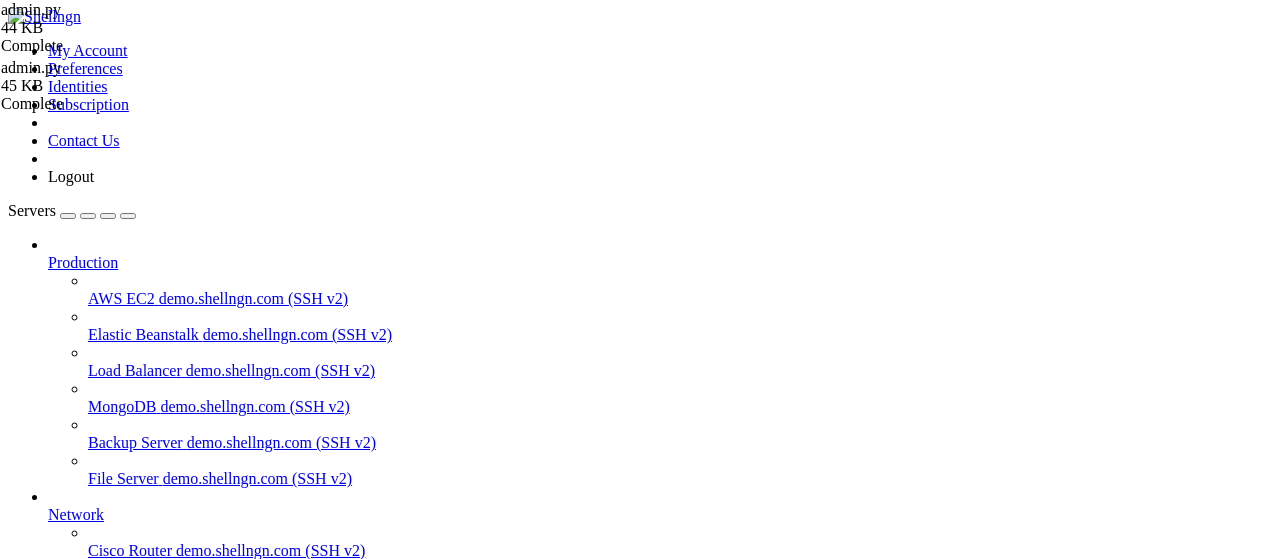 click on "ботики" at bounding box center (72, 906) 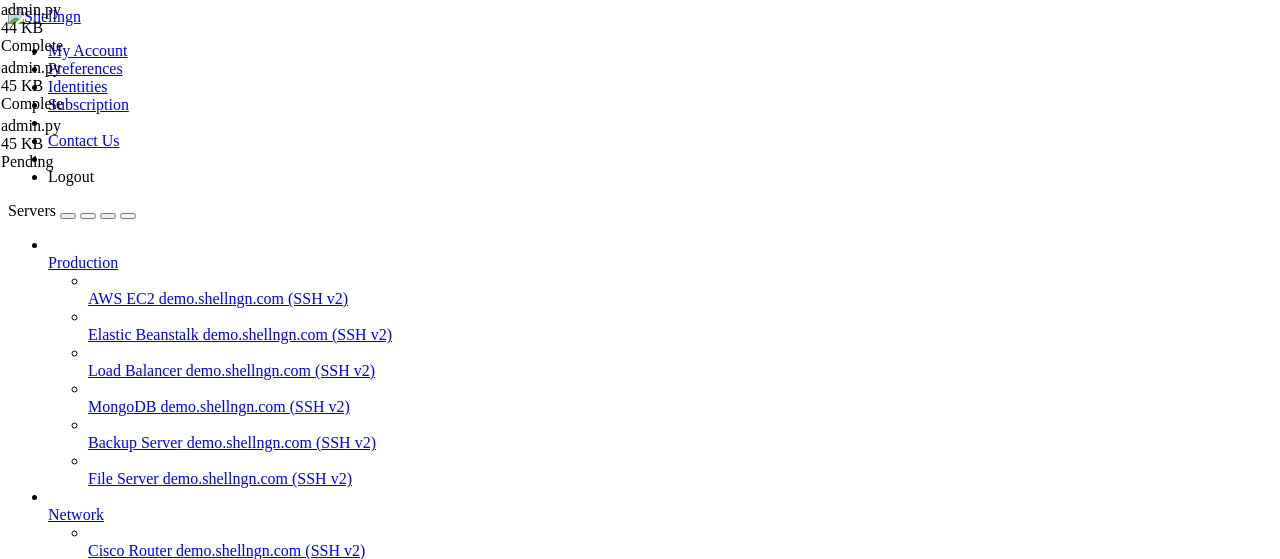 click on "Reconnect" at bounding box center (48, 1805) 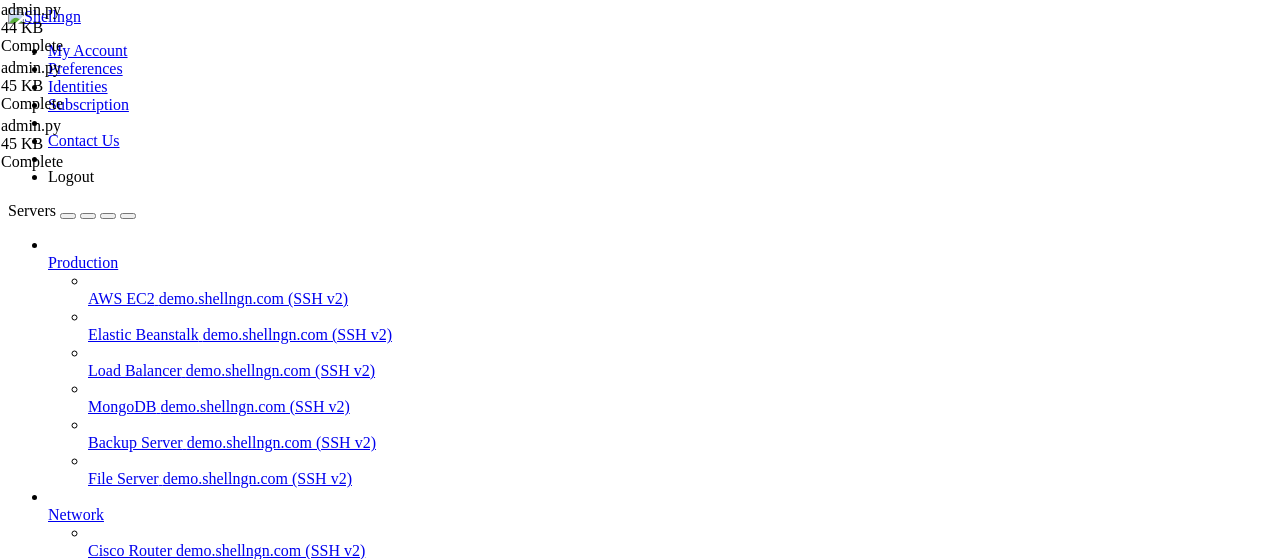 click on "ботики
" at bounding box center [660, 880] 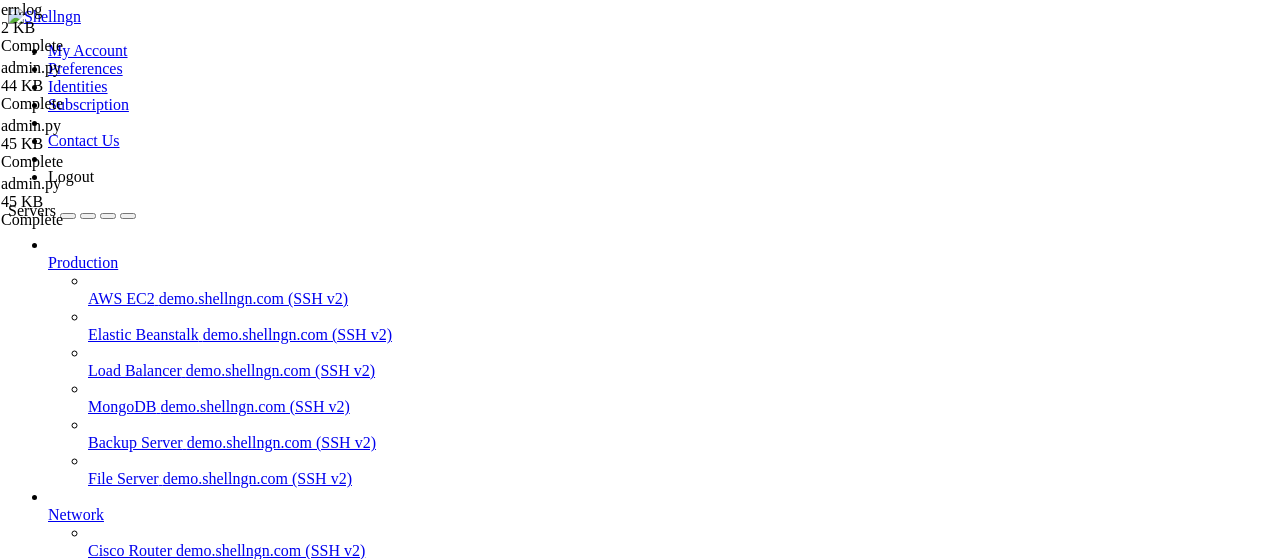 scroll, scrollTop: 1114, scrollLeft: 0, axis: vertical 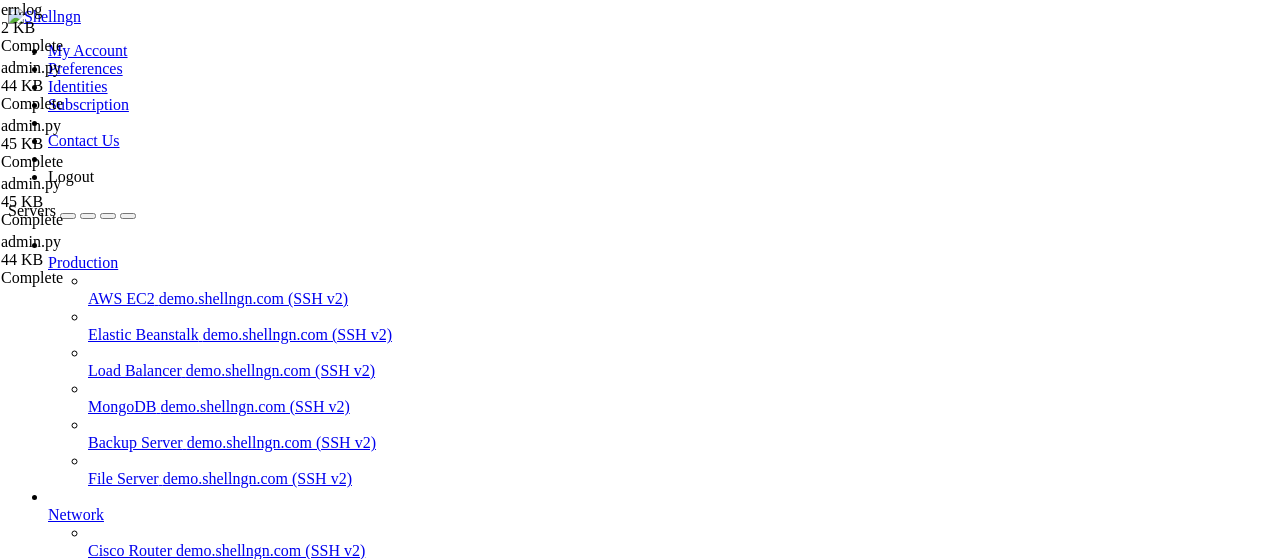 click at bounding box center (48, 870) 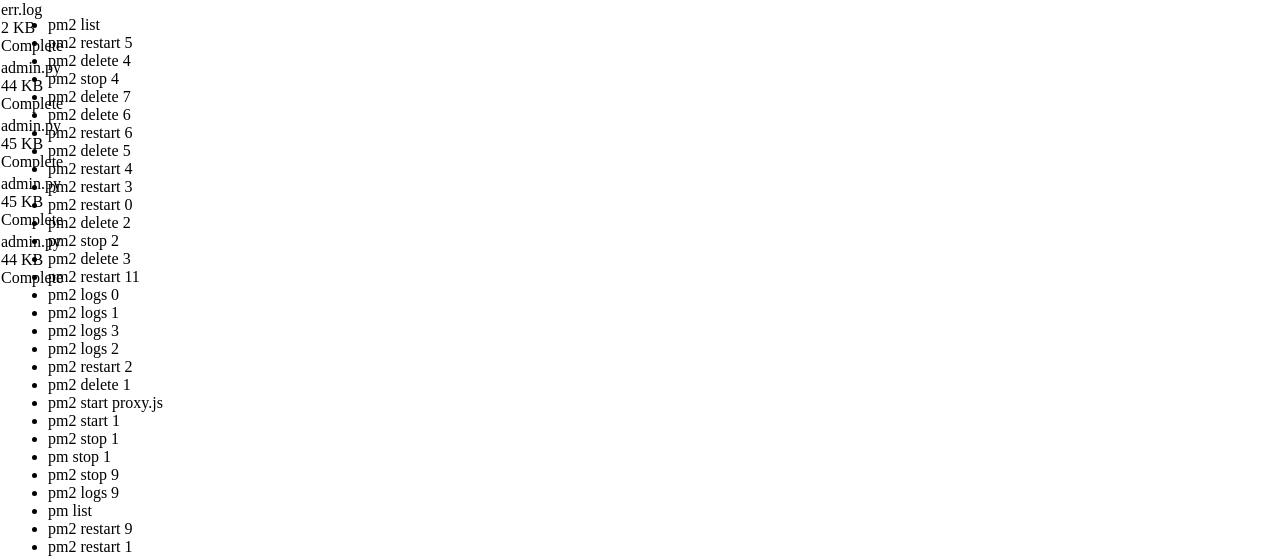 drag, startPoint x: 589, startPoint y: 316, endPoint x: 339, endPoint y: 225, distance: 266.047 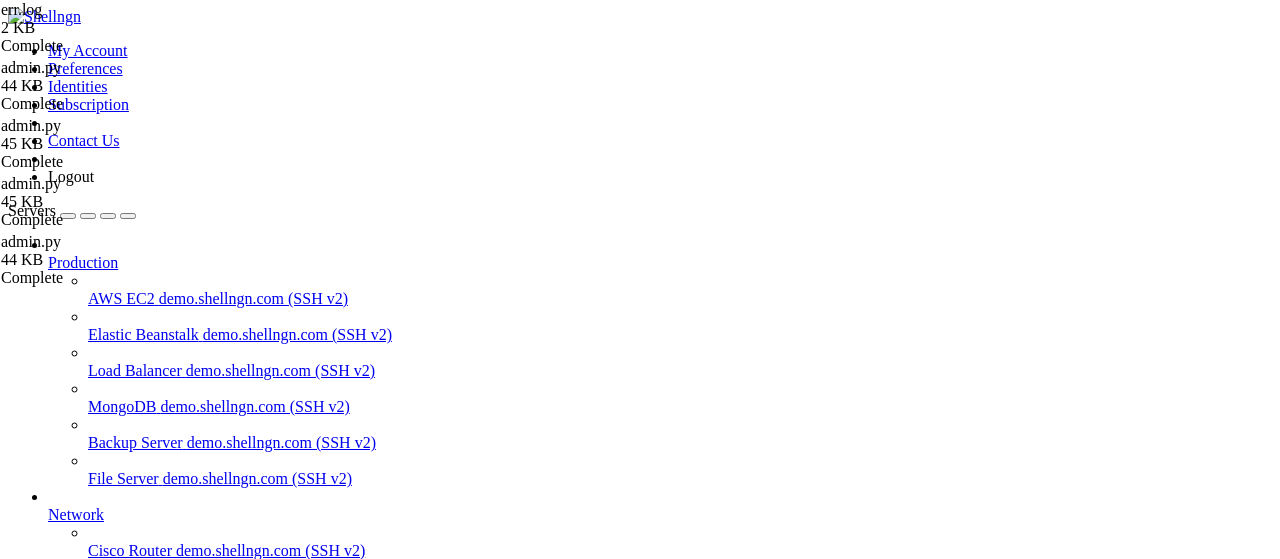 scroll, scrollTop: 786, scrollLeft: 0, axis: vertical 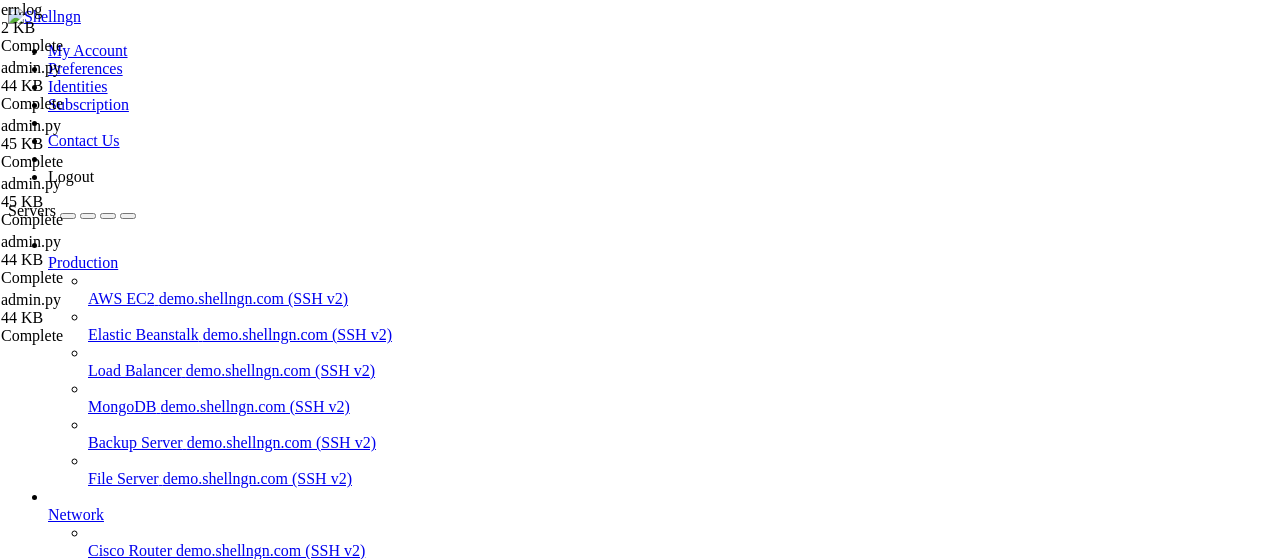 click on "ботики" at bounding box center [72, 870] 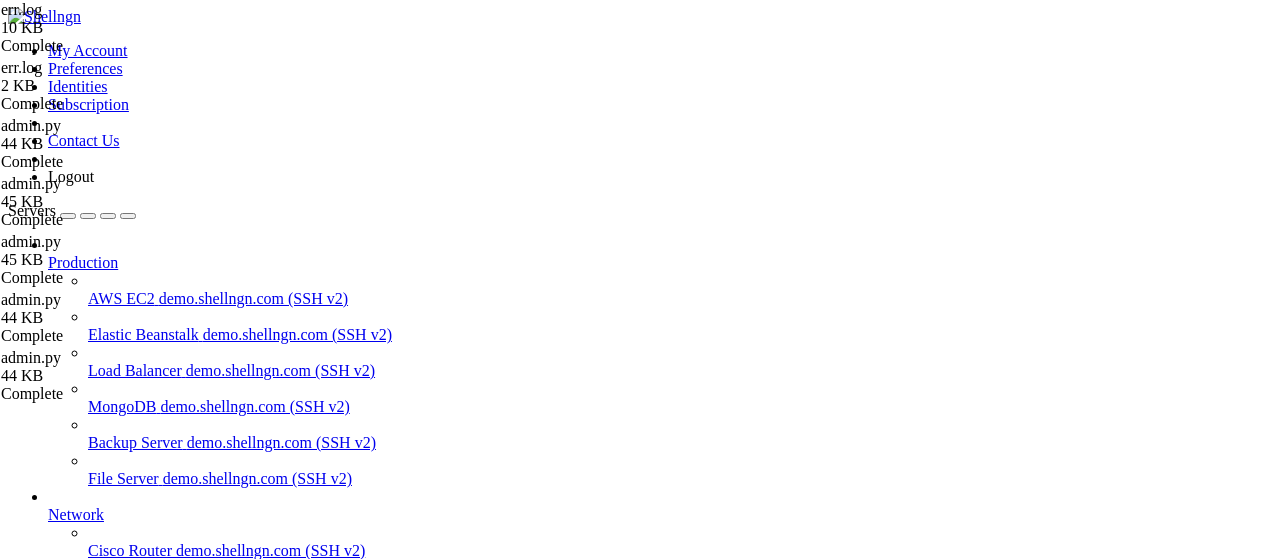 scroll, scrollTop: 1324, scrollLeft: 0, axis: vertical 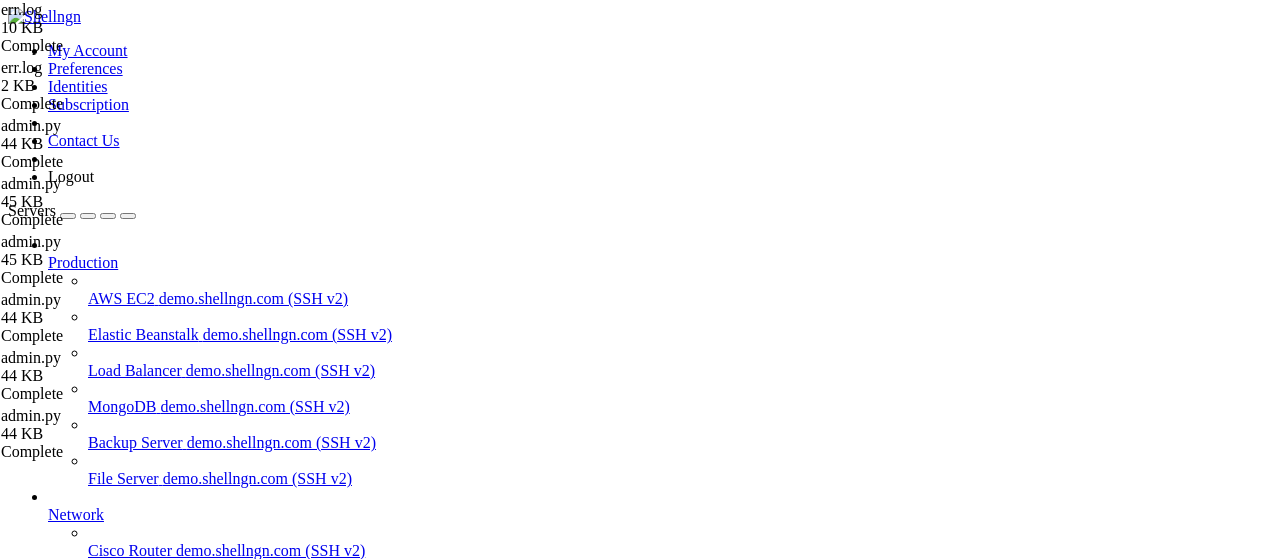 click on "ботики
" at bounding box center (660, 880) 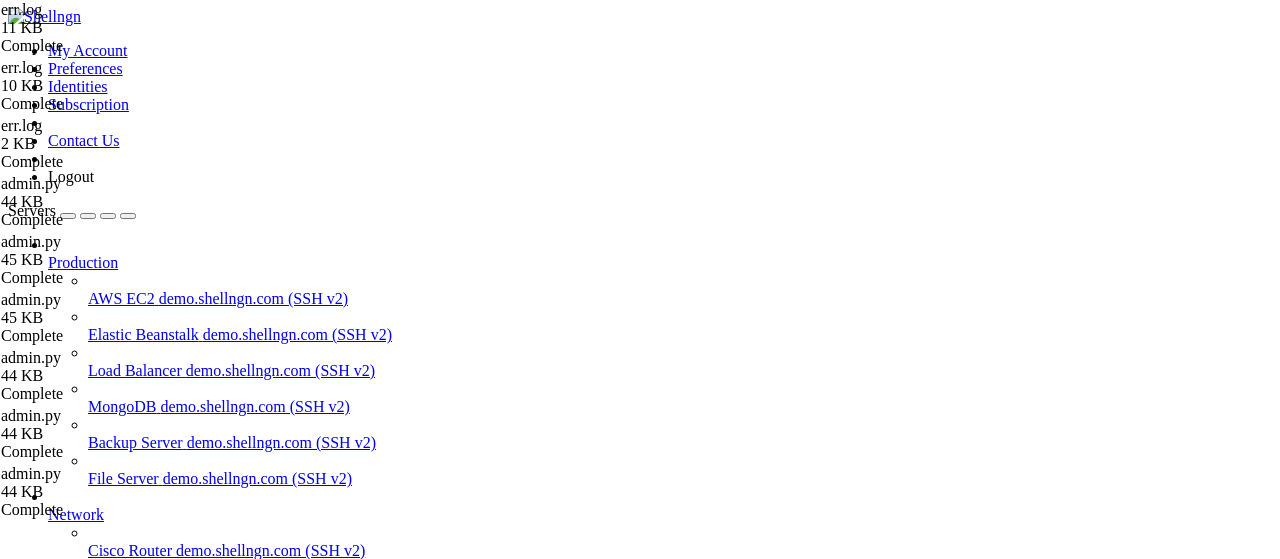 scroll, scrollTop: 104, scrollLeft: 0, axis: vertical 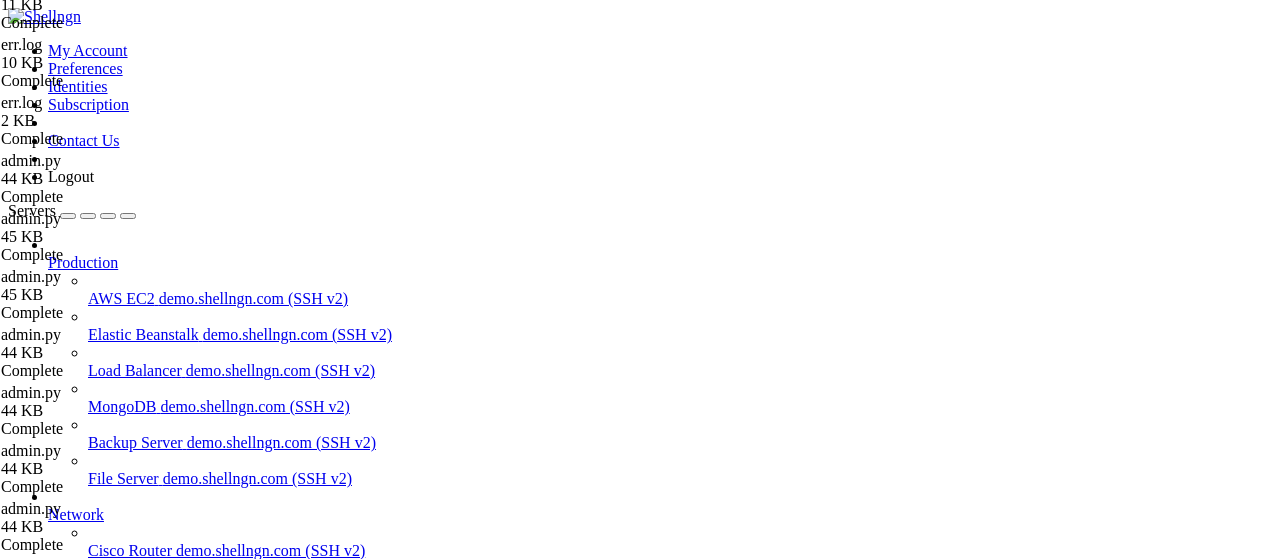 click at bounding box center [16, 1752] 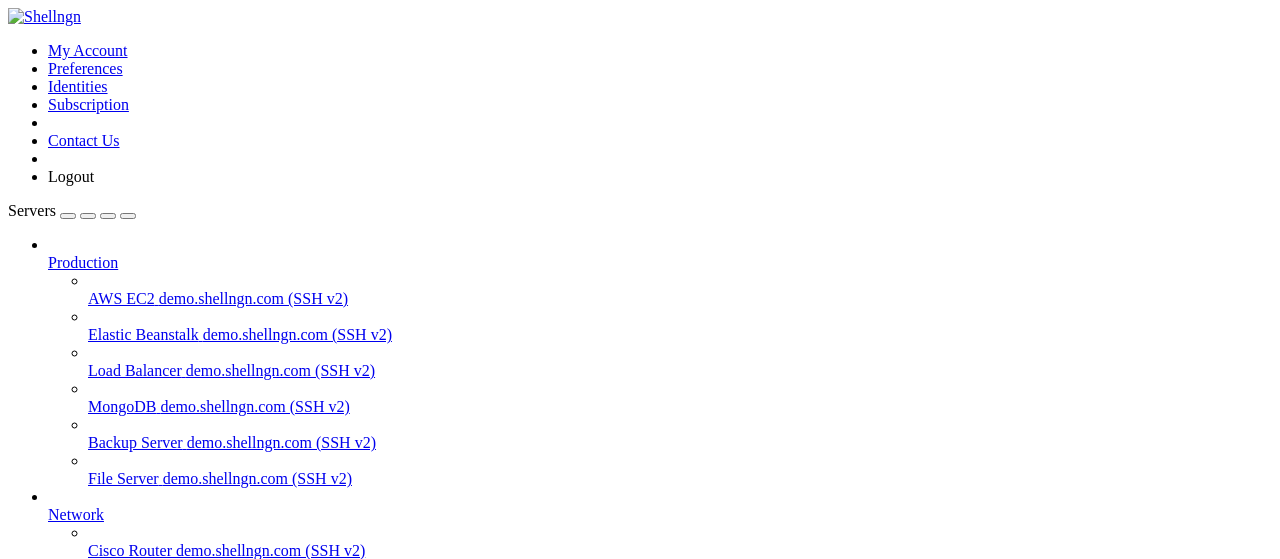 scroll, scrollTop: 0, scrollLeft: 0, axis: both 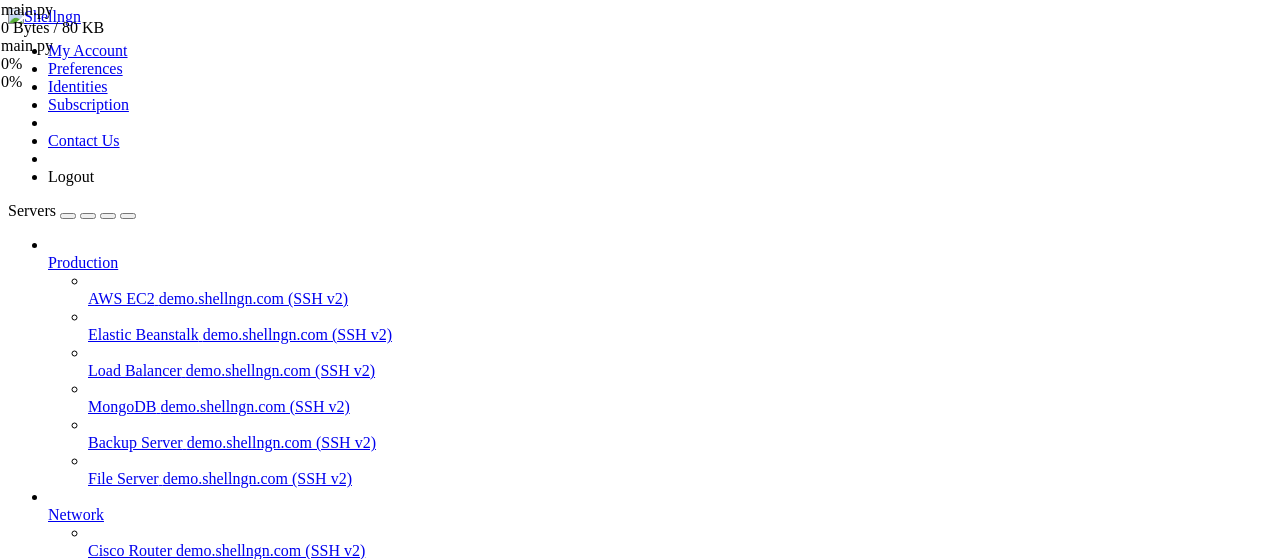 click at bounding box center (36, 1752) 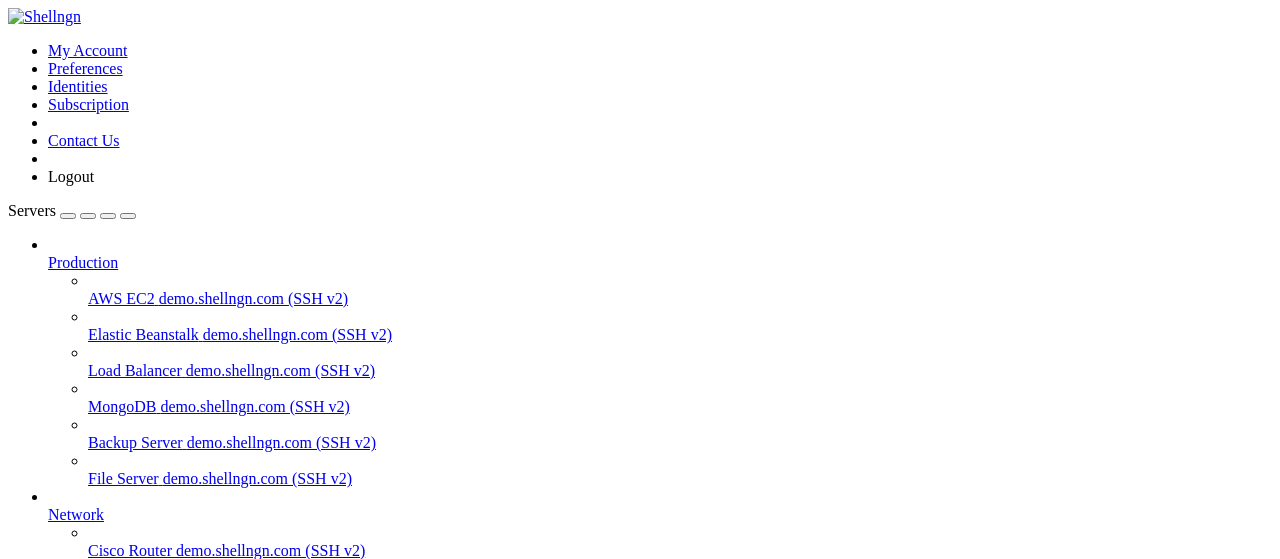 scroll, scrollTop: 0, scrollLeft: 0, axis: both 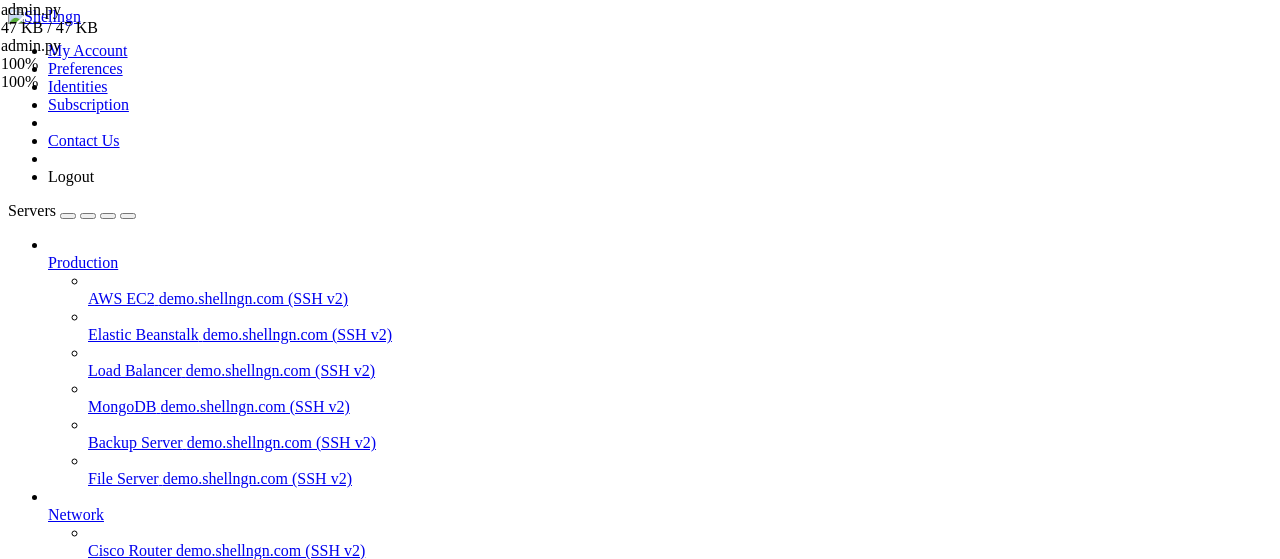 click on "ботики" at bounding box center [72, 870] 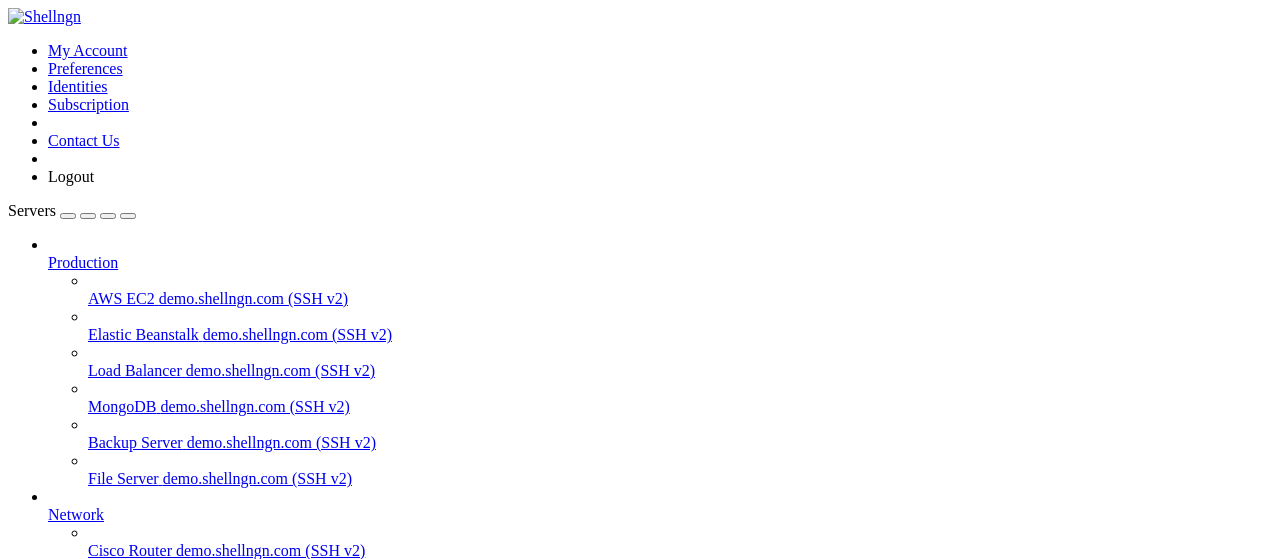 scroll, scrollTop: 2023, scrollLeft: 0, axis: vertical 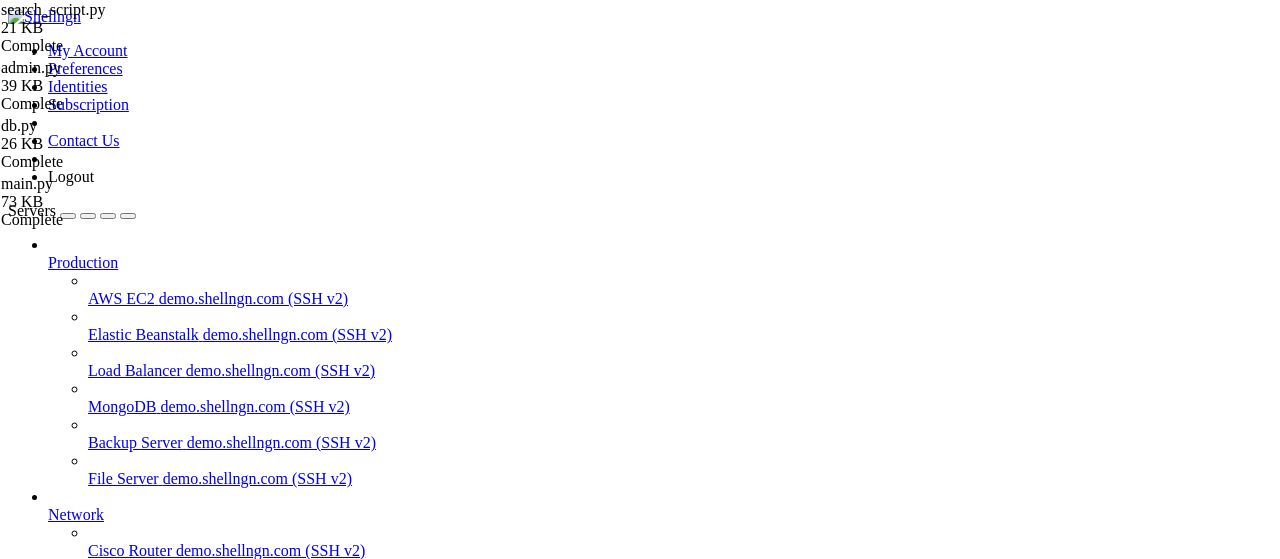 click on "ботики" at bounding box center [72, 870] 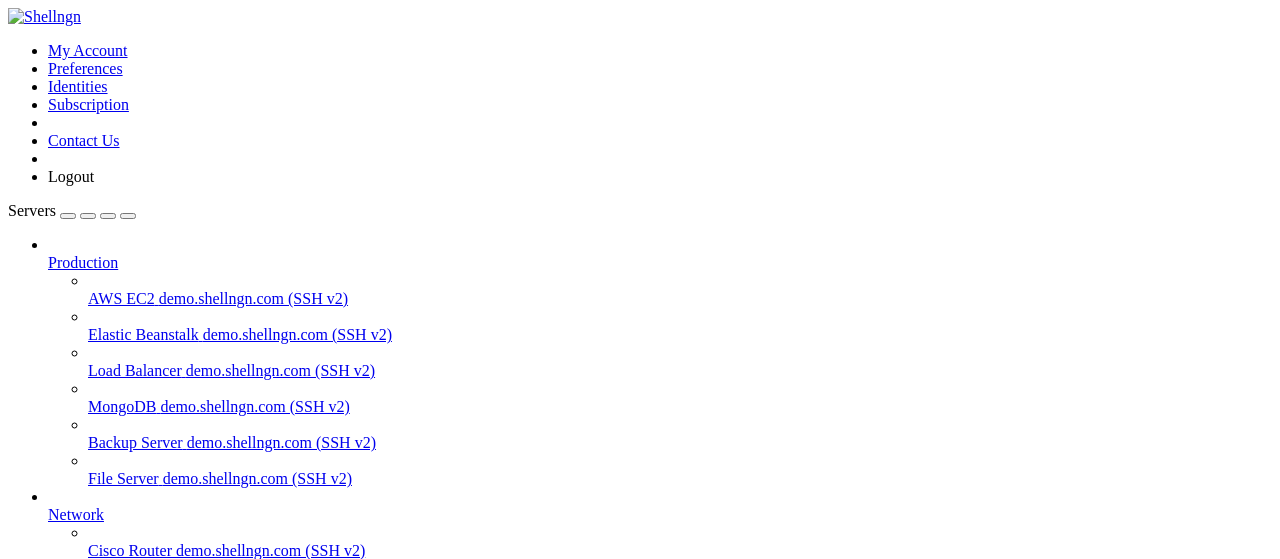 scroll, scrollTop: 0, scrollLeft: 0, axis: both 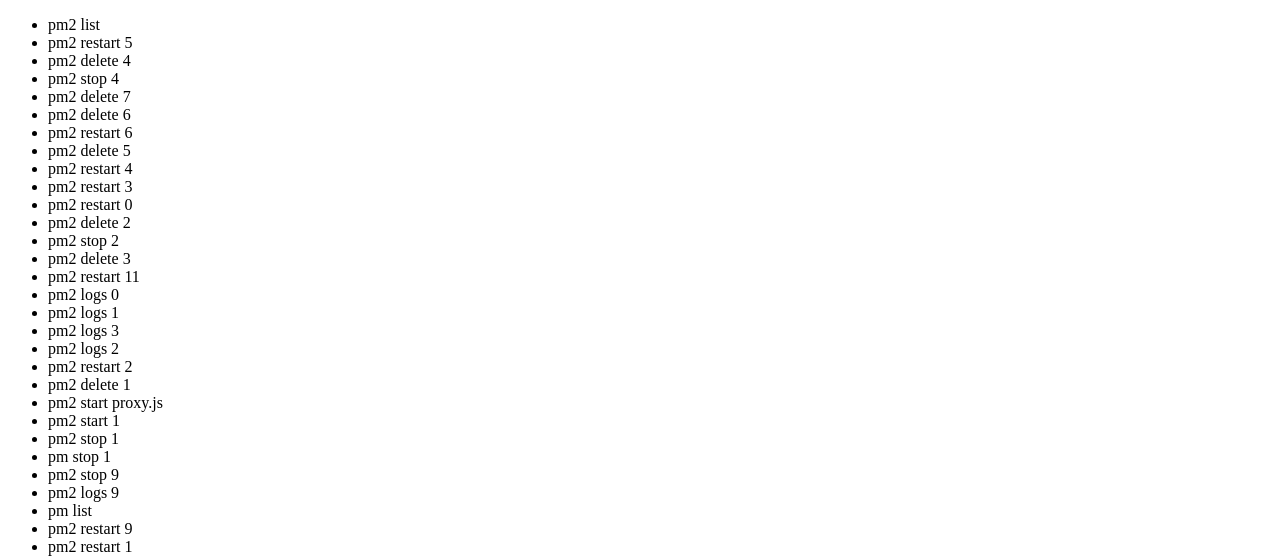 click on "To restore this content, you can run the 'unminimize' command." 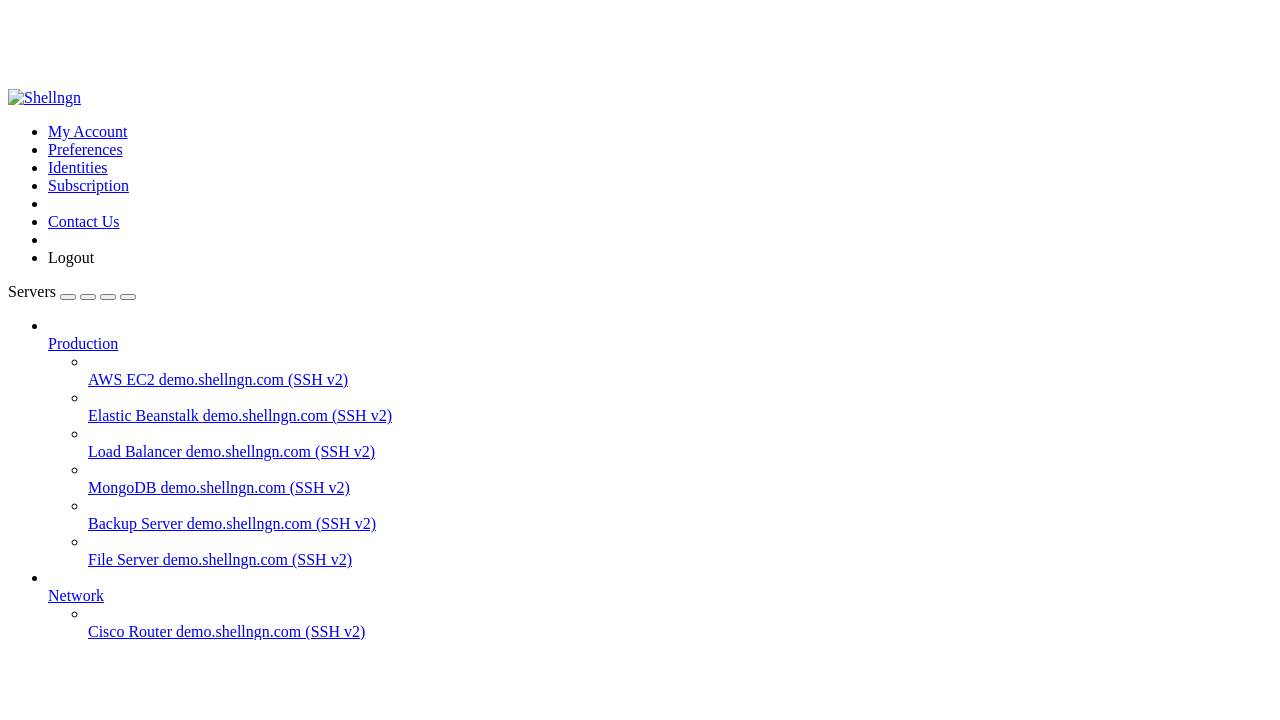 scroll, scrollTop: 134, scrollLeft: 0, axis: vertical 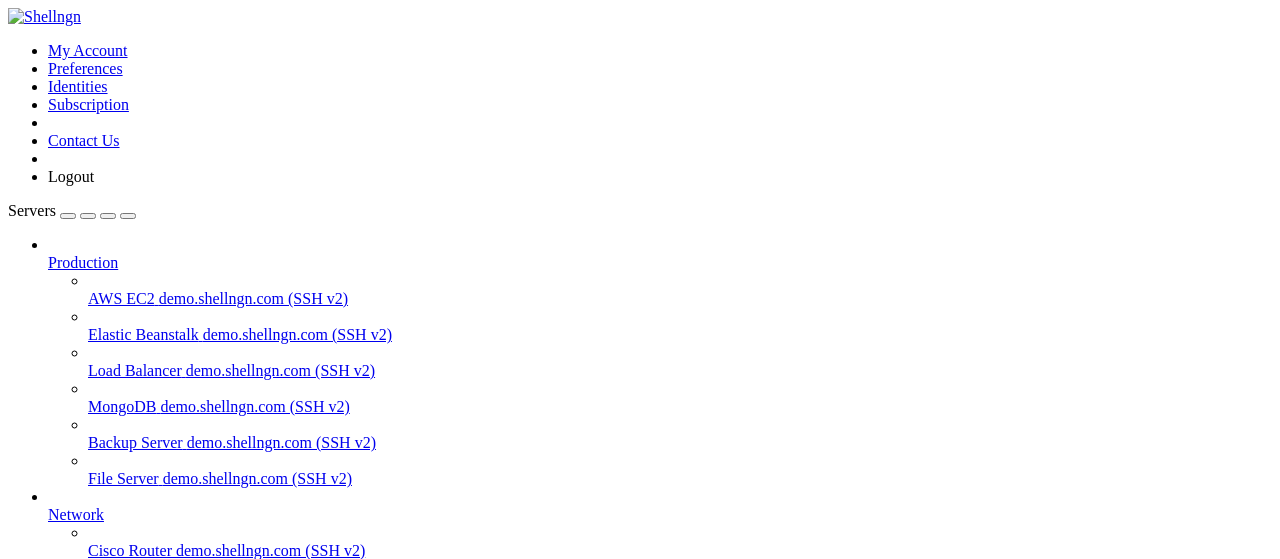 click on "Edit Snippets
Find large files on Linux
Display disk usage
Extract tar file
View running processes
" at bounding box center [640, 1127] 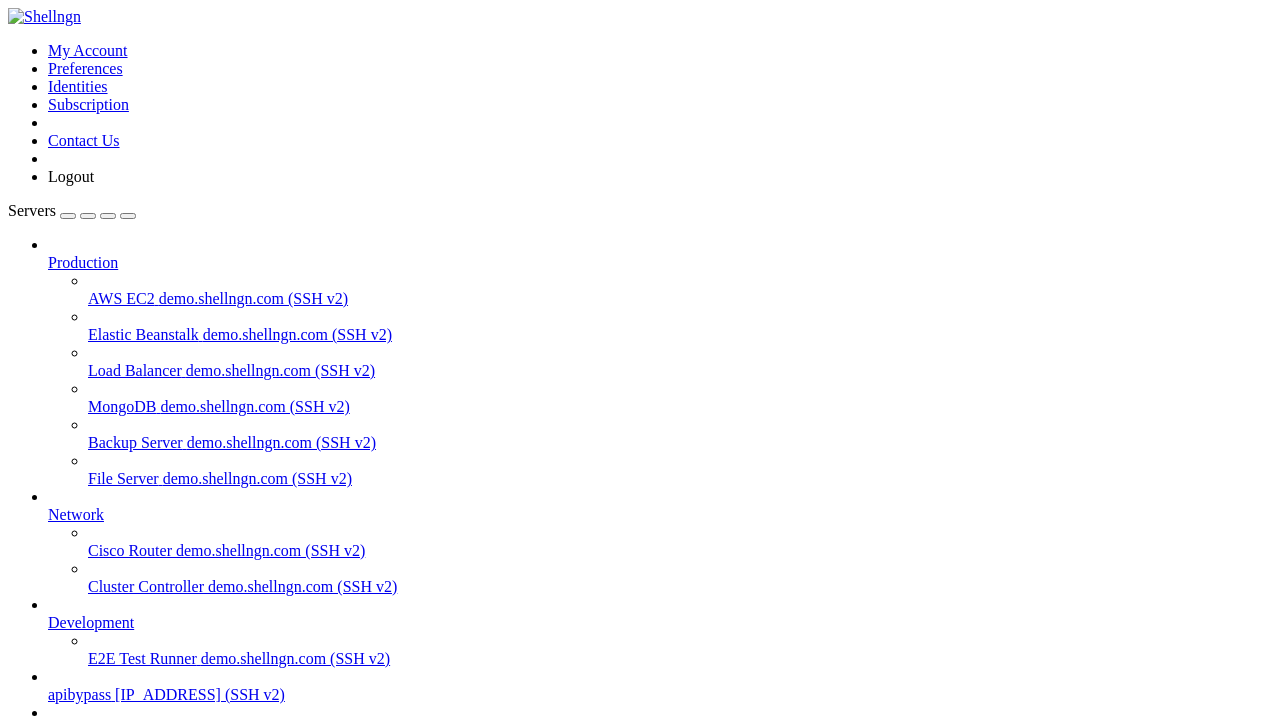 scroll, scrollTop: 246, scrollLeft: 0, axis: vertical 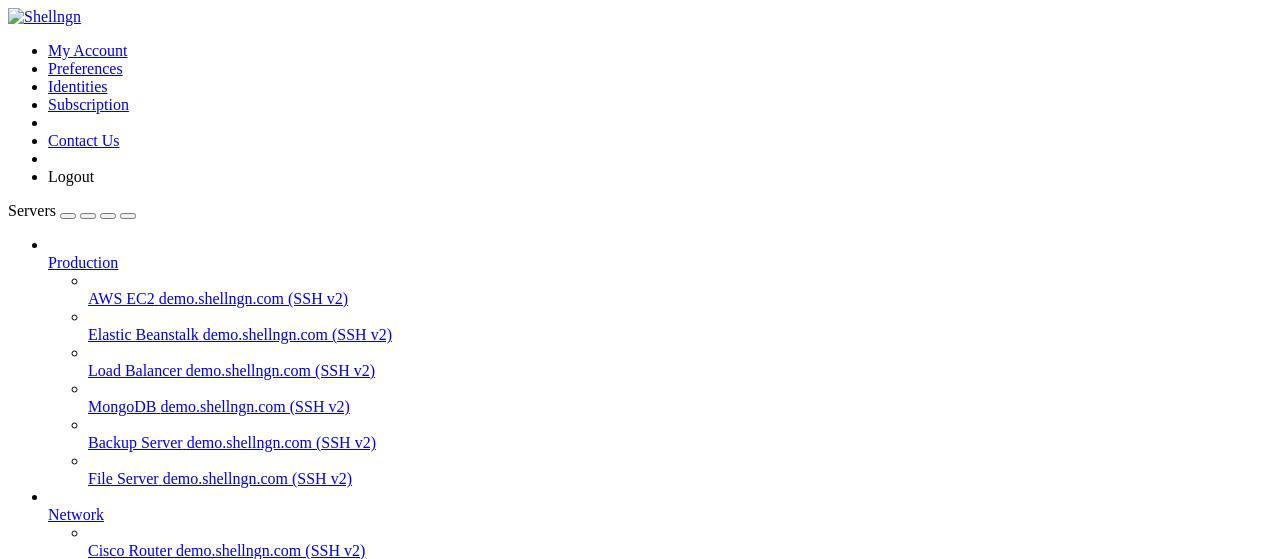 click at bounding box center [16, 1211] 